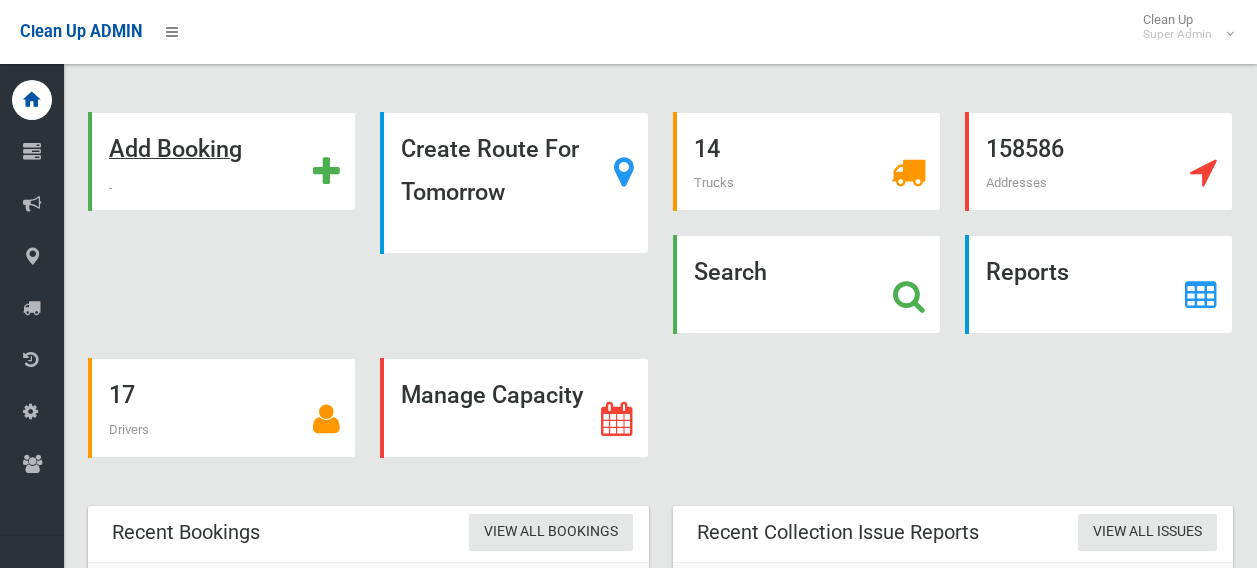 scroll, scrollTop: 0, scrollLeft: 0, axis: both 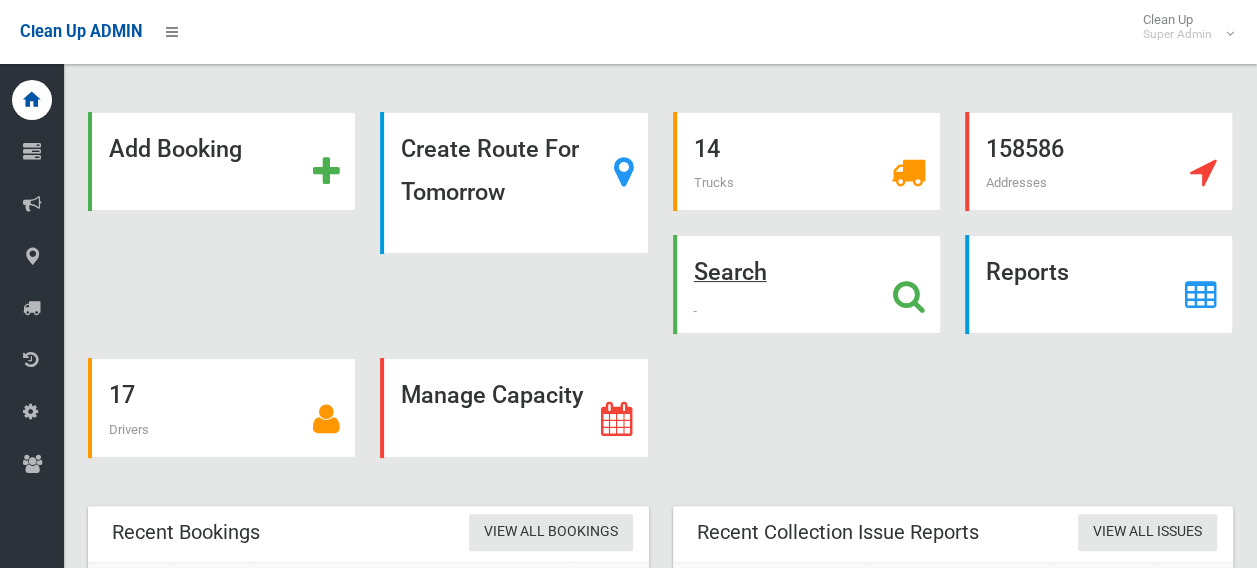 click at bounding box center [909, 296] 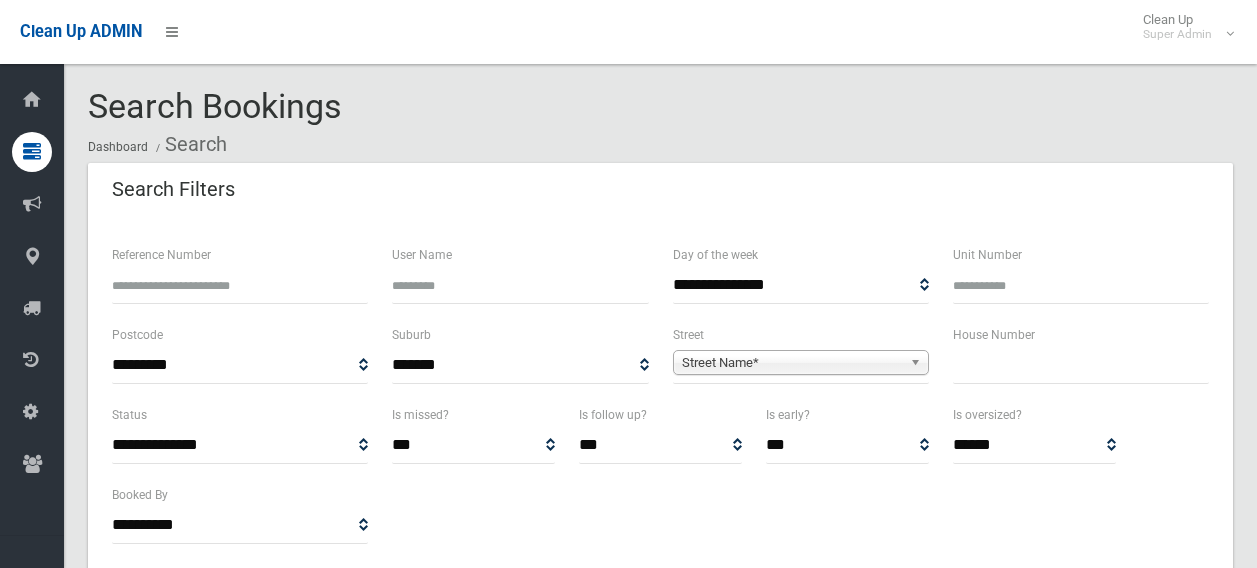scroll, scrollTop: 0, scrollLeft: 0, axis: both 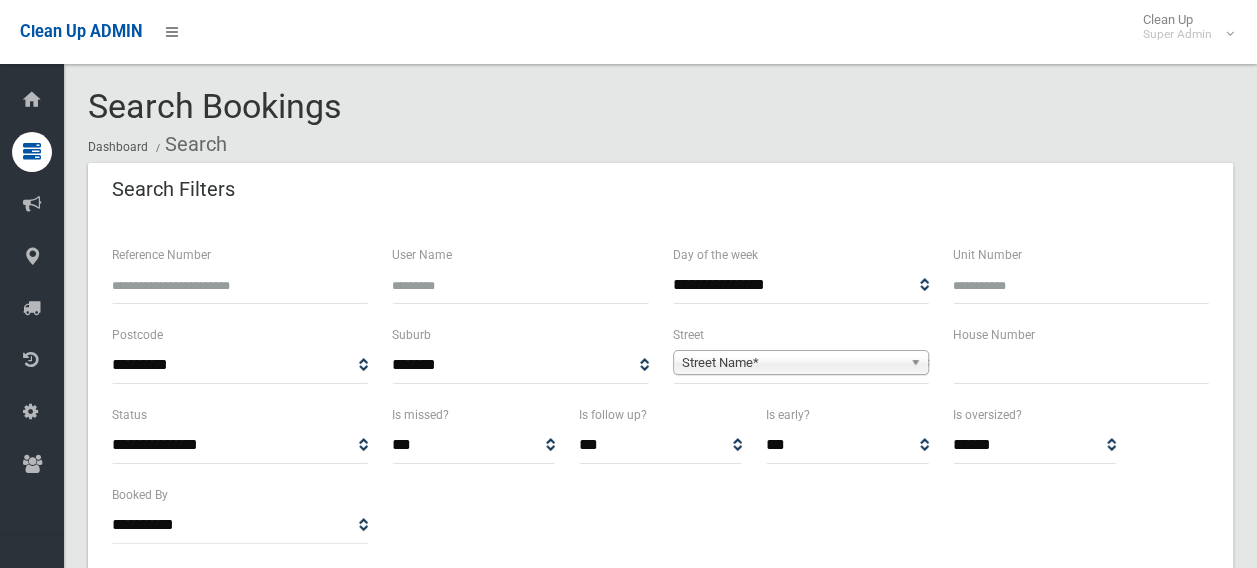 click at bounding box center [1081, 365] 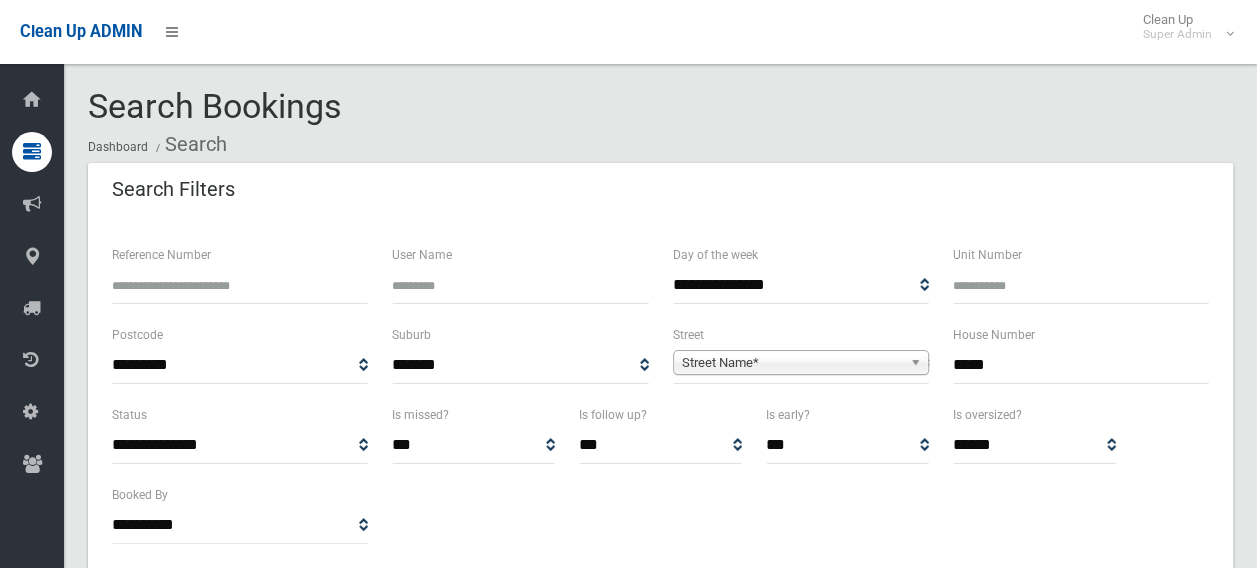type on "*****" 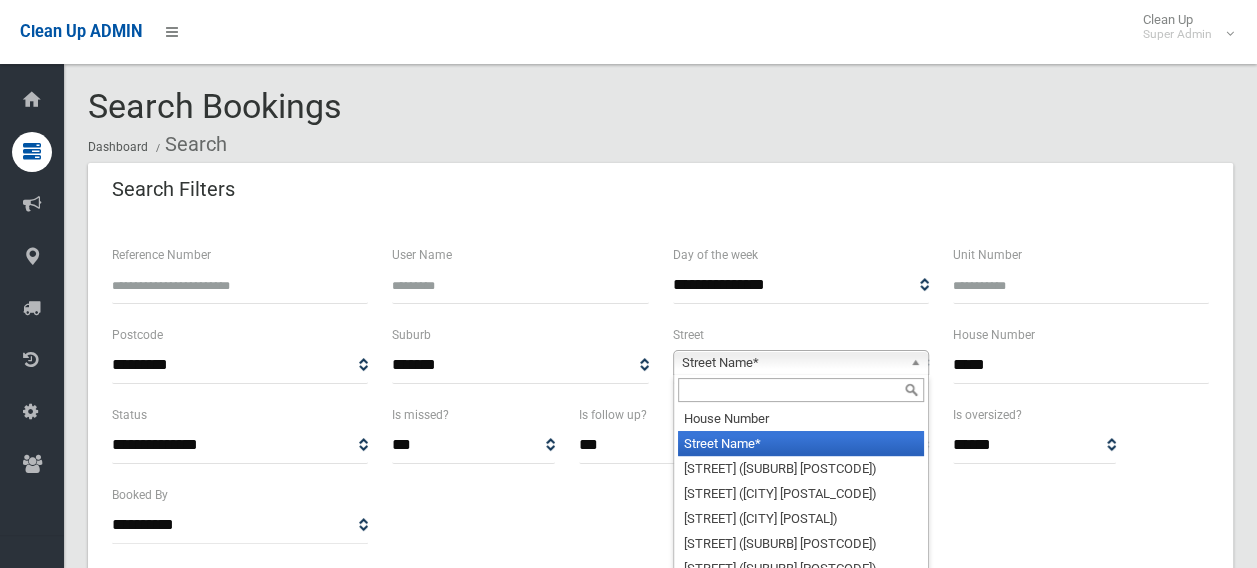 click at bounding box center [801, 390] 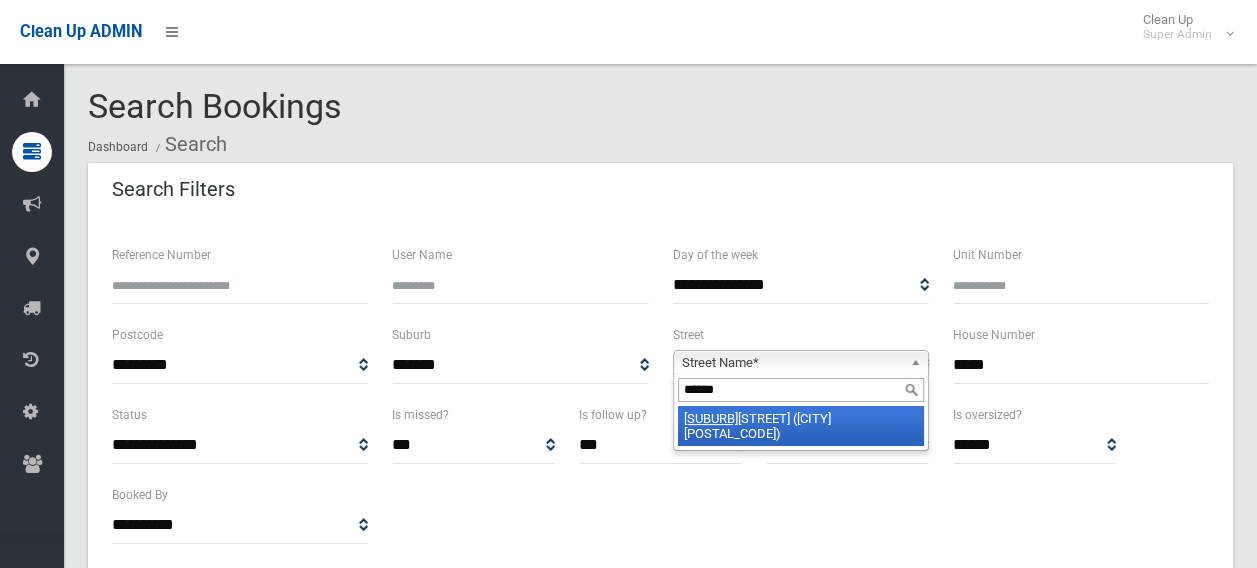 type on "******" 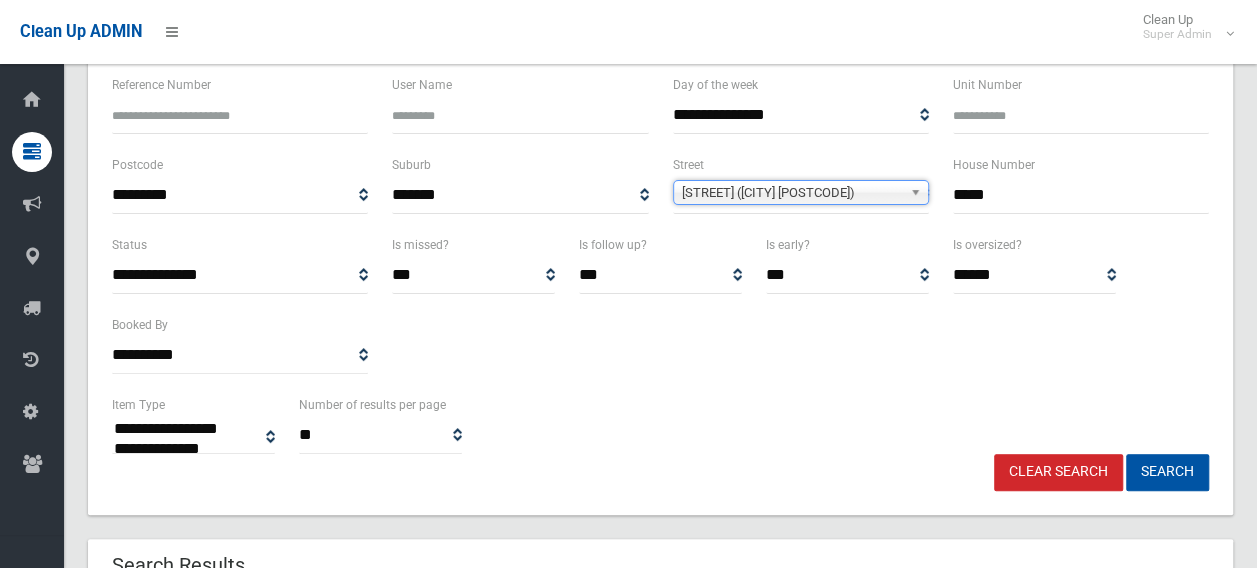 scroll, scrollTop: 200, scrollLeft: 0, axis: vertical 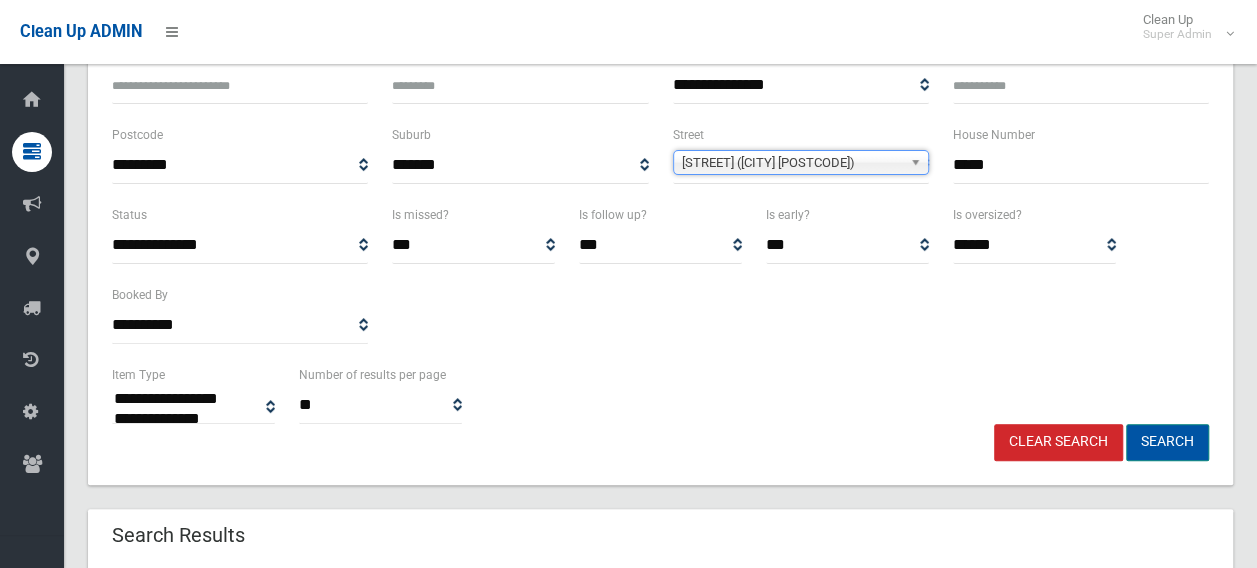 click on "Search" at bounding box center [1167, 442] 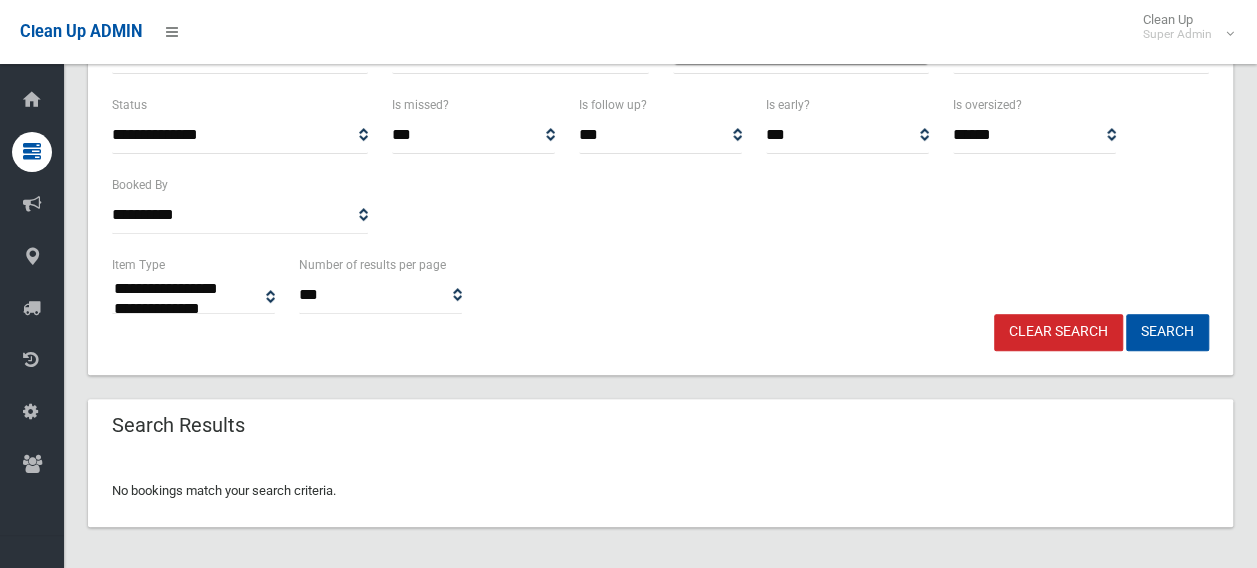 scroll, scrollTop: 16, scrollLeft: 0, axis: vertical 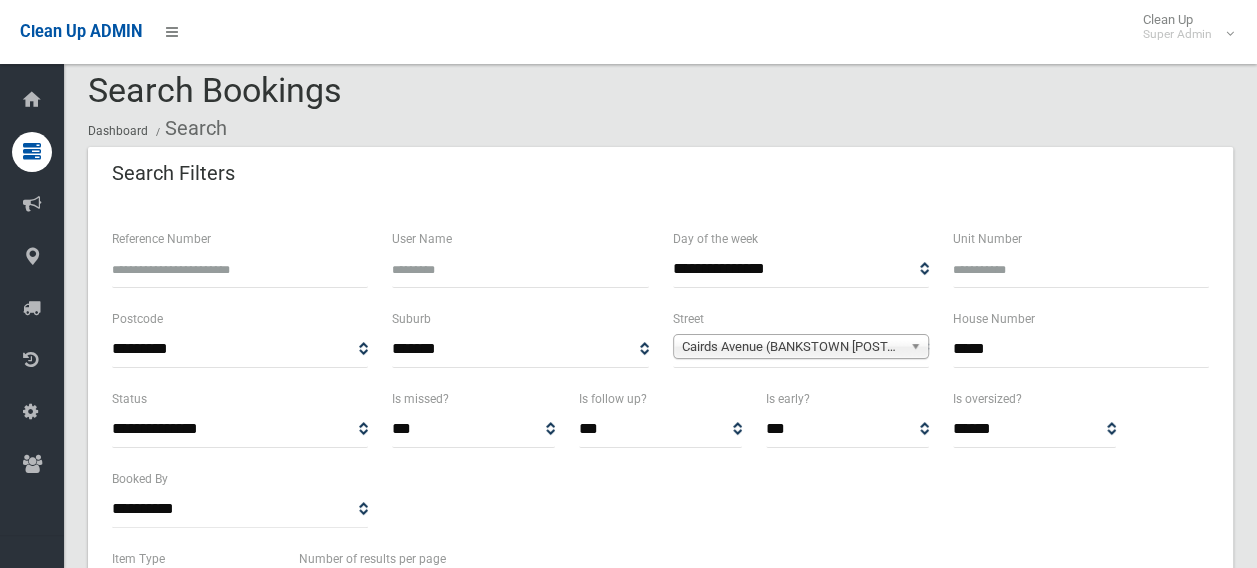 drag, startPoint x: 975, startPoint y: 350, endPoint x: 918, endPoint y: 310, distance: 69.63476 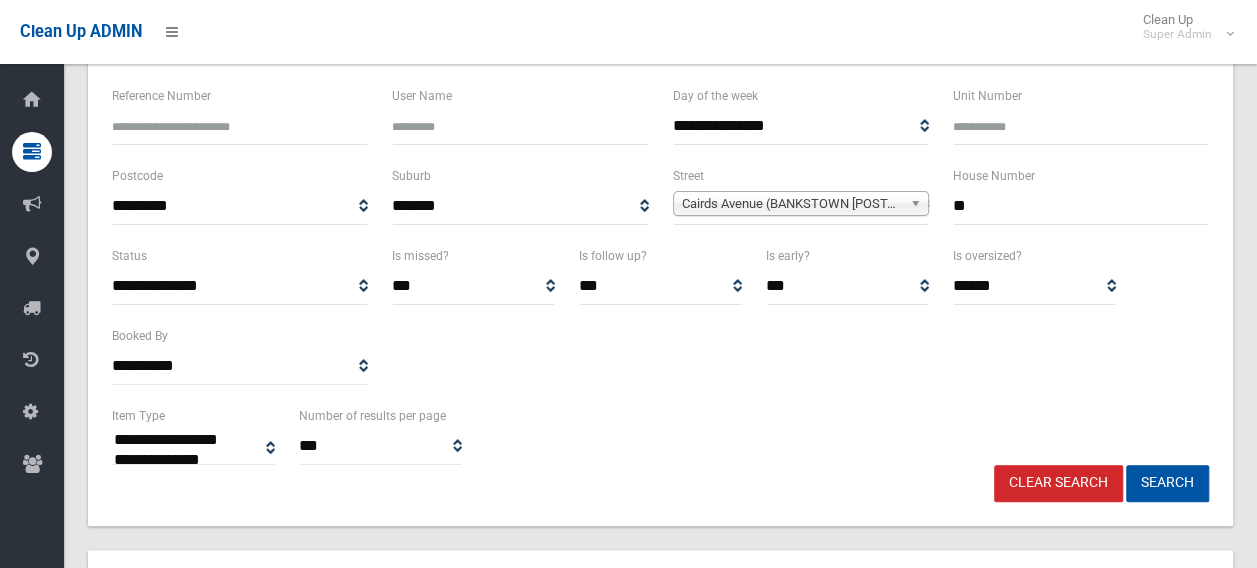scroll, scrollTop: 316, scrollLeft: 0, axis: vertical 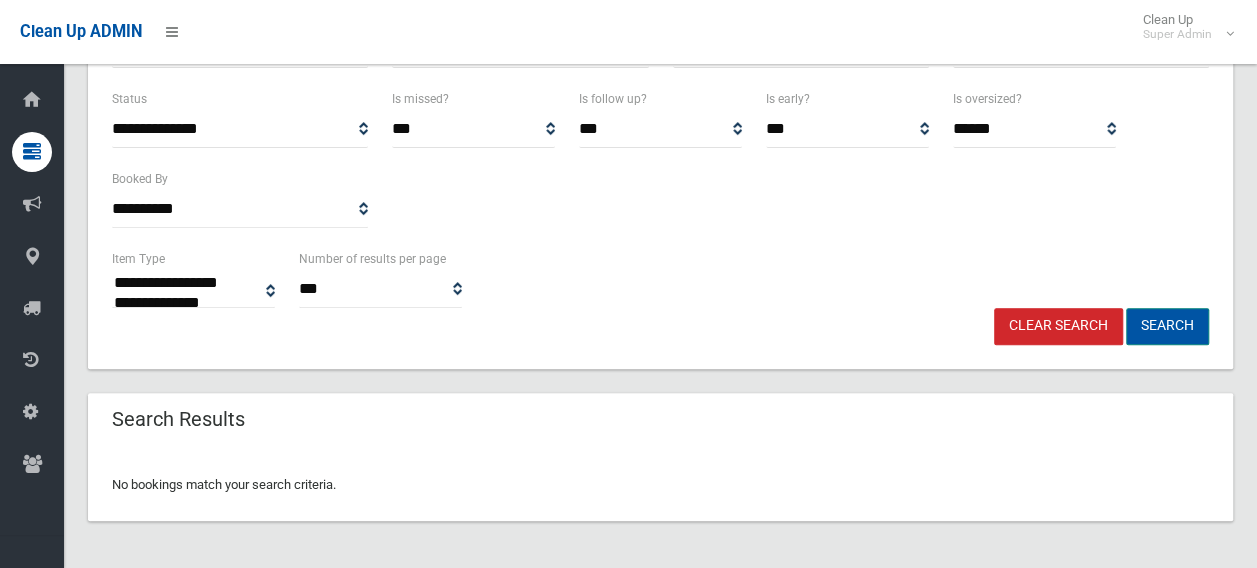 type on "**" 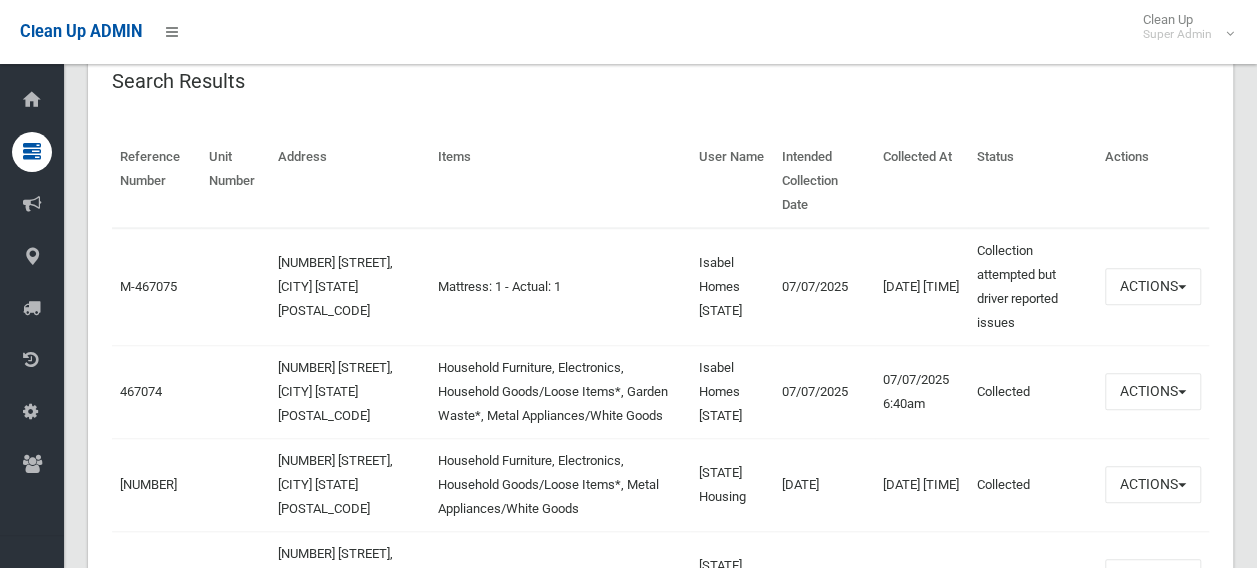 scroll, scrollTop: 700, scrollLeft: 0, axis: vertical 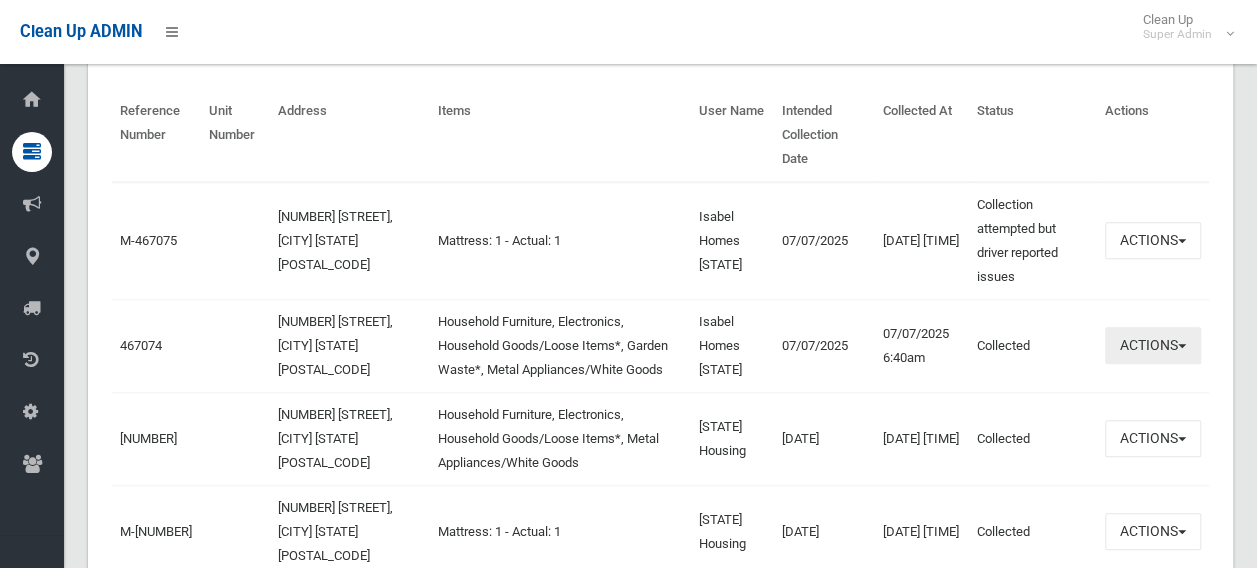 click on "Actions" at bounding box center [1153, 240] 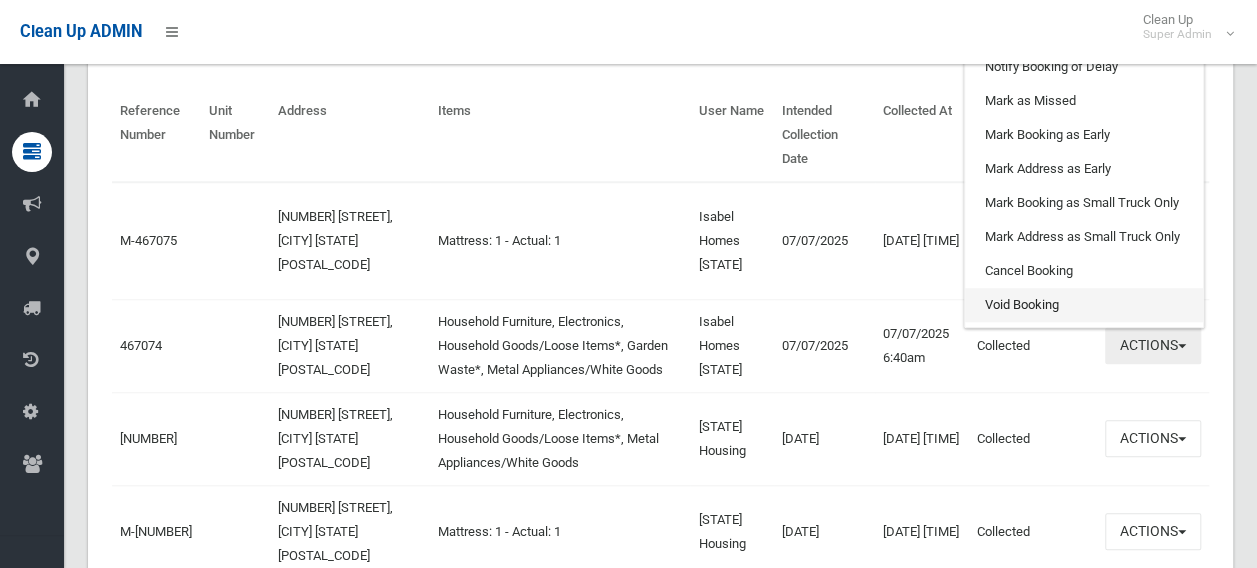 scroll, scrollTop: 400, scrollLeft: 0, axis: vertical 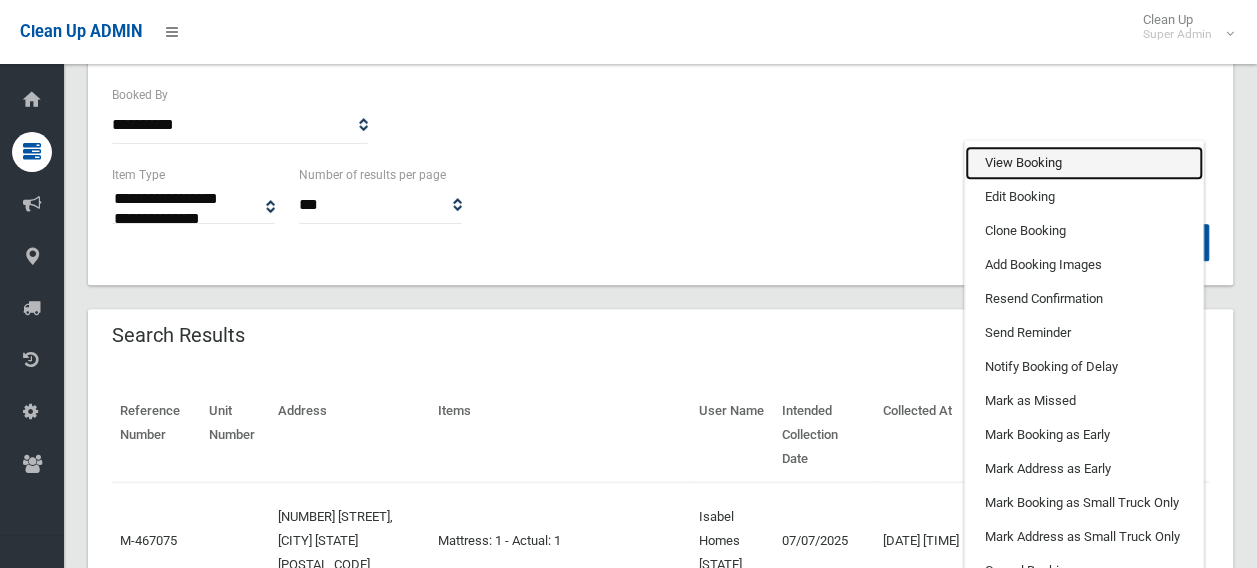 click on "View Booking" at bounding box center (1084, 163) 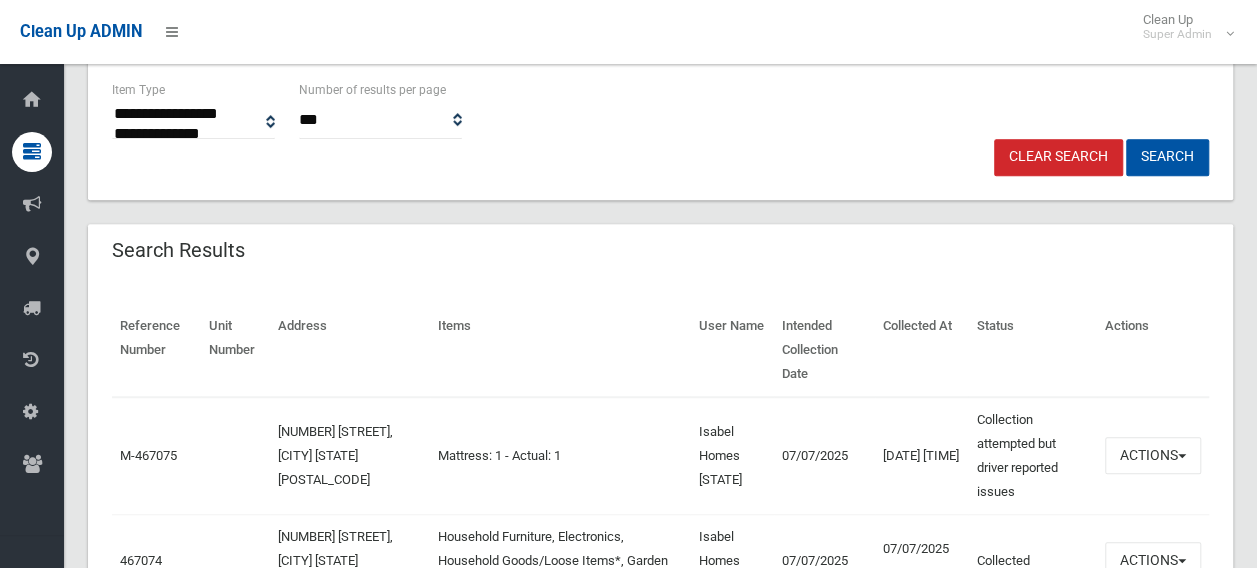 scroll, scrollTop: 600, scrollLeft: 0, axis: vertical 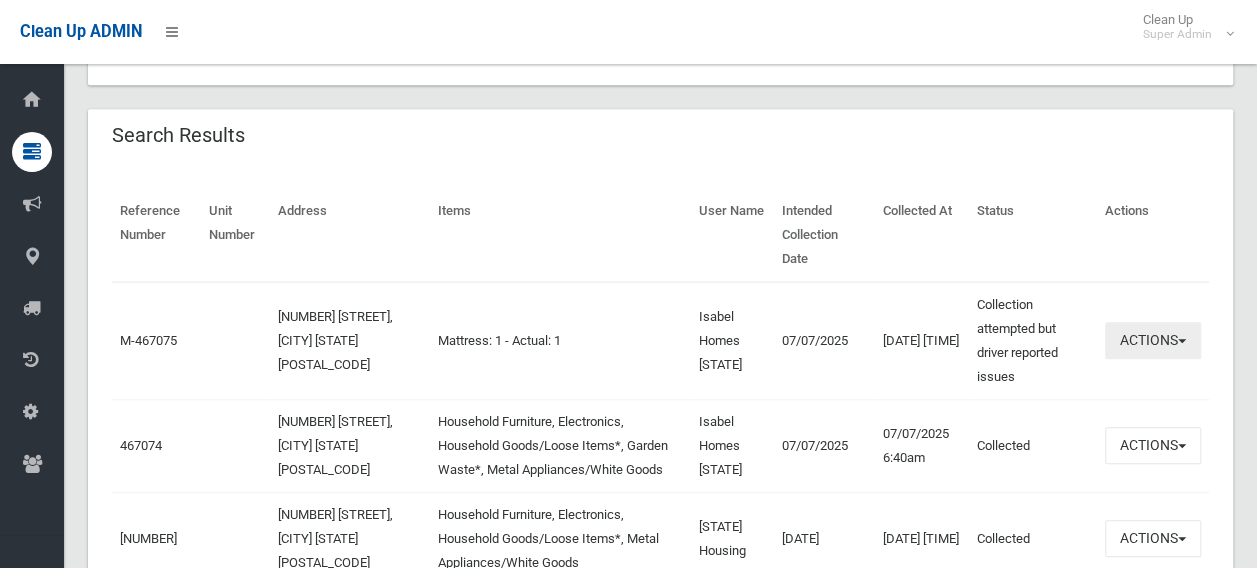 click on "Actions" at bounding box center [1153, 340] 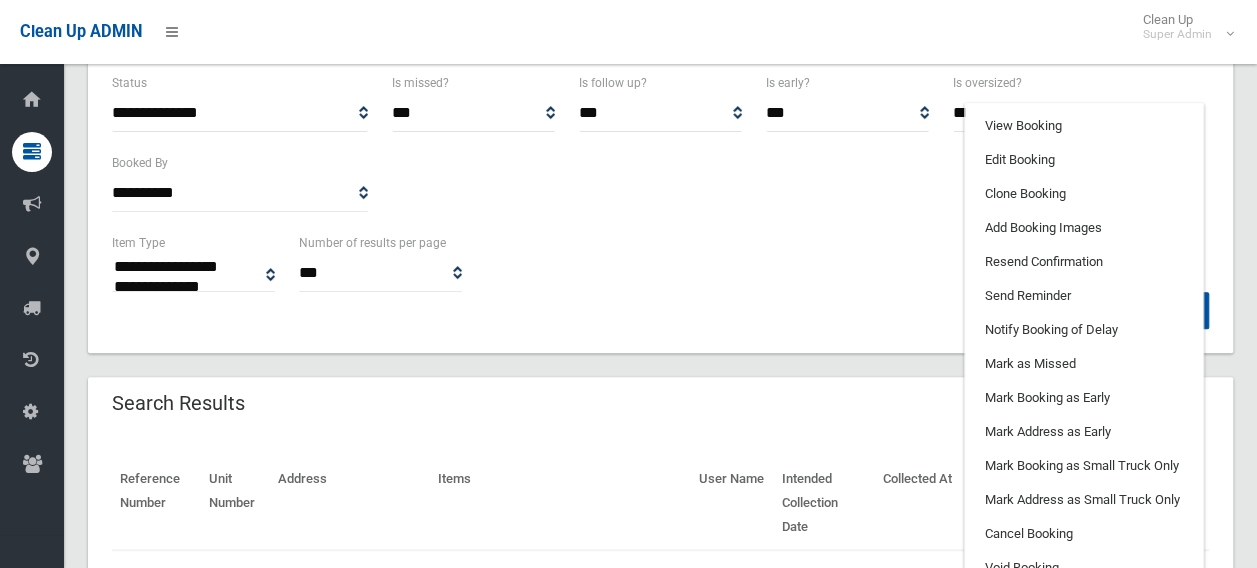 scroll, scrollTop: 300, scrollLeft: 0, axis: vertical 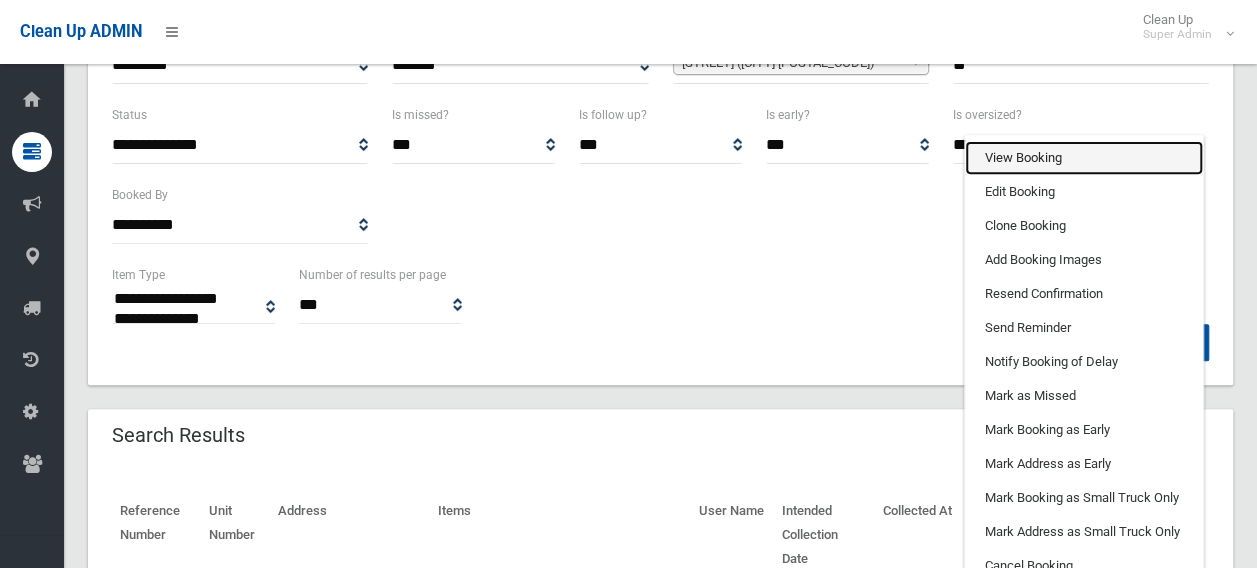 click on "View Booking" at bounding box center (1084, 158) 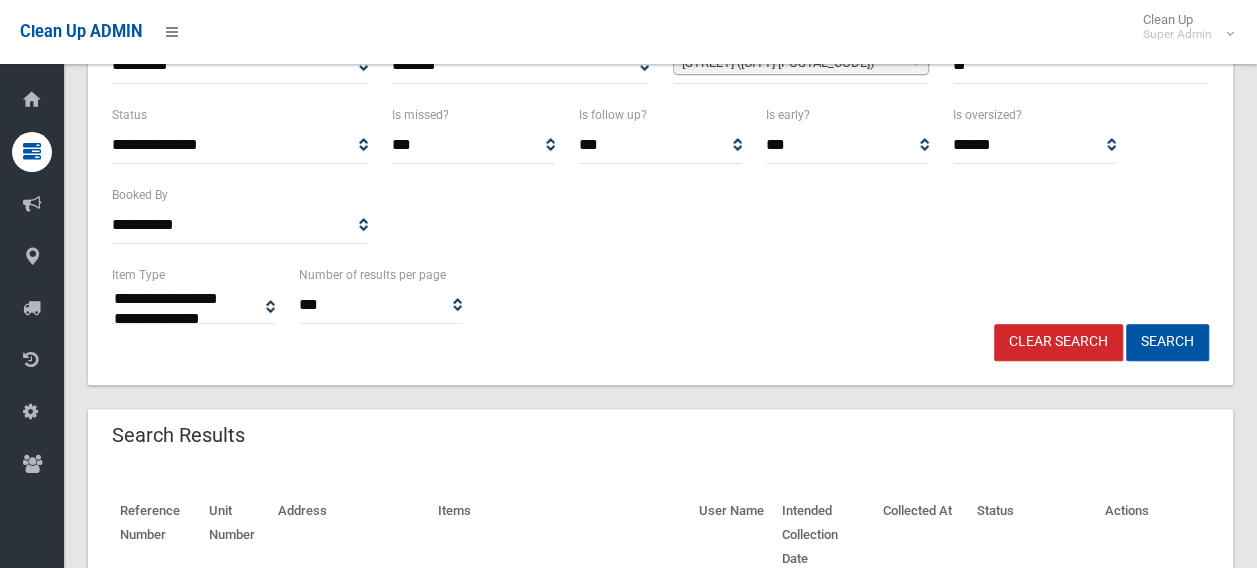 scroll, scrollTop: 600, scrollLeft: 0, axis: vertical 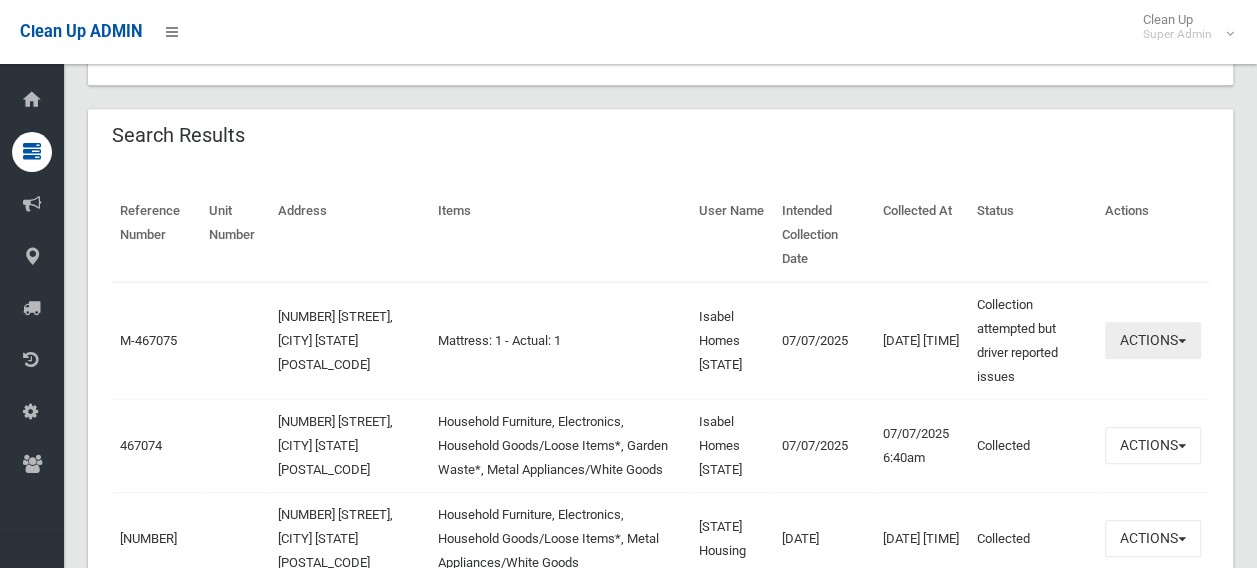click on "Actions" at bounding box center [1153, 340] 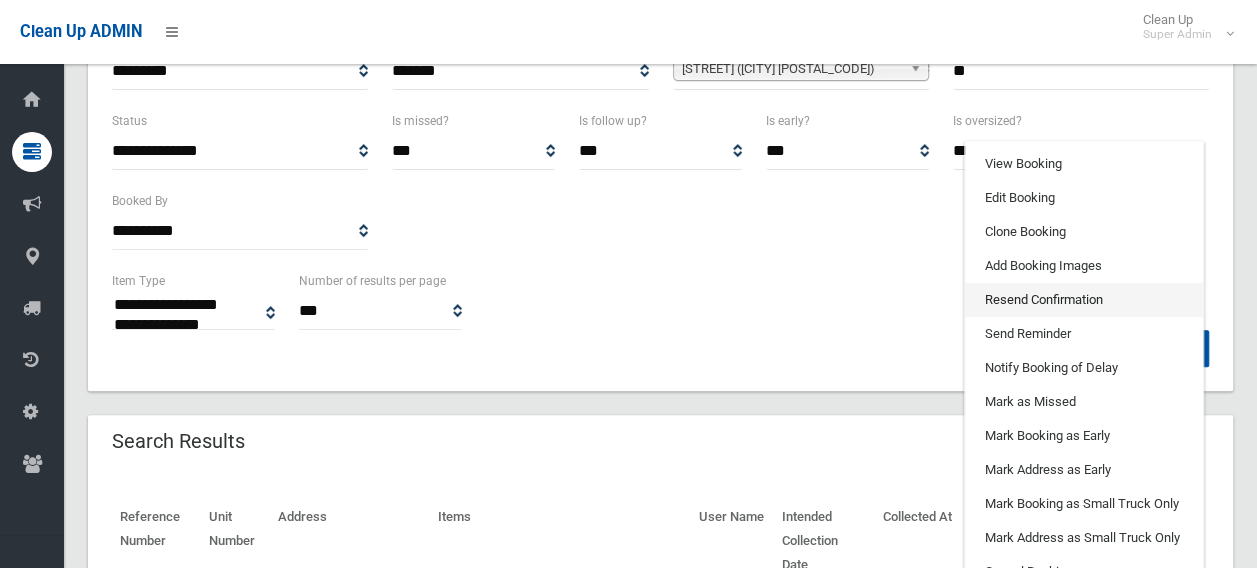 scroll, scrollTop: 200, scrollLeft: 0, axis: vertical 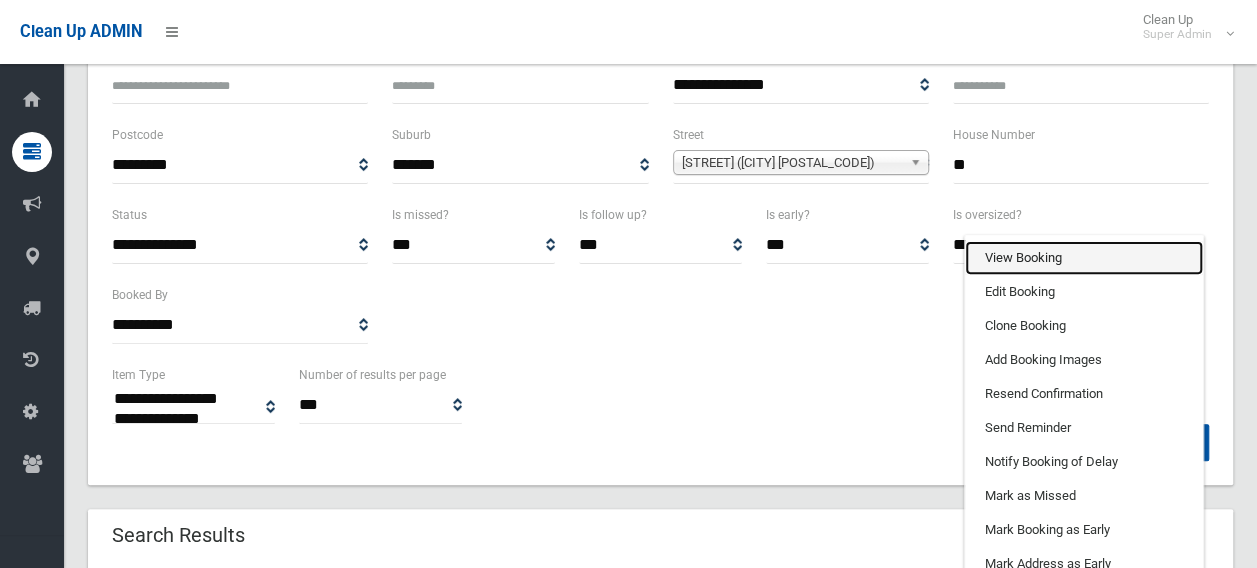click on "View Booking" at bounding box center [1084, 258] 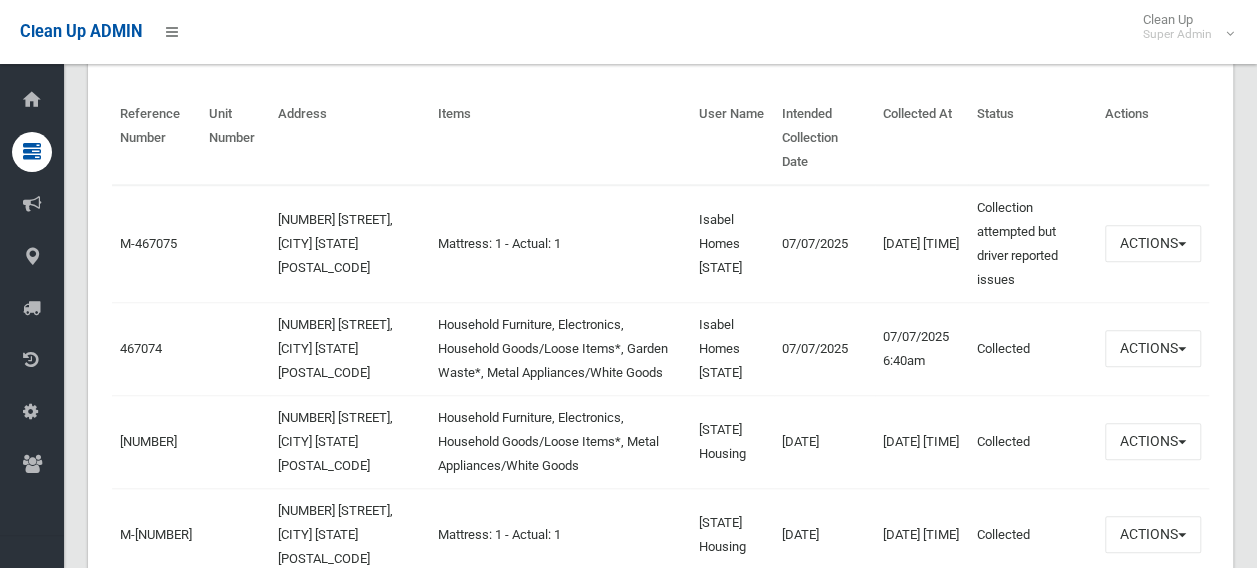 scroll, scrollTop: 700, scrollLeft: 0, axis: vertical 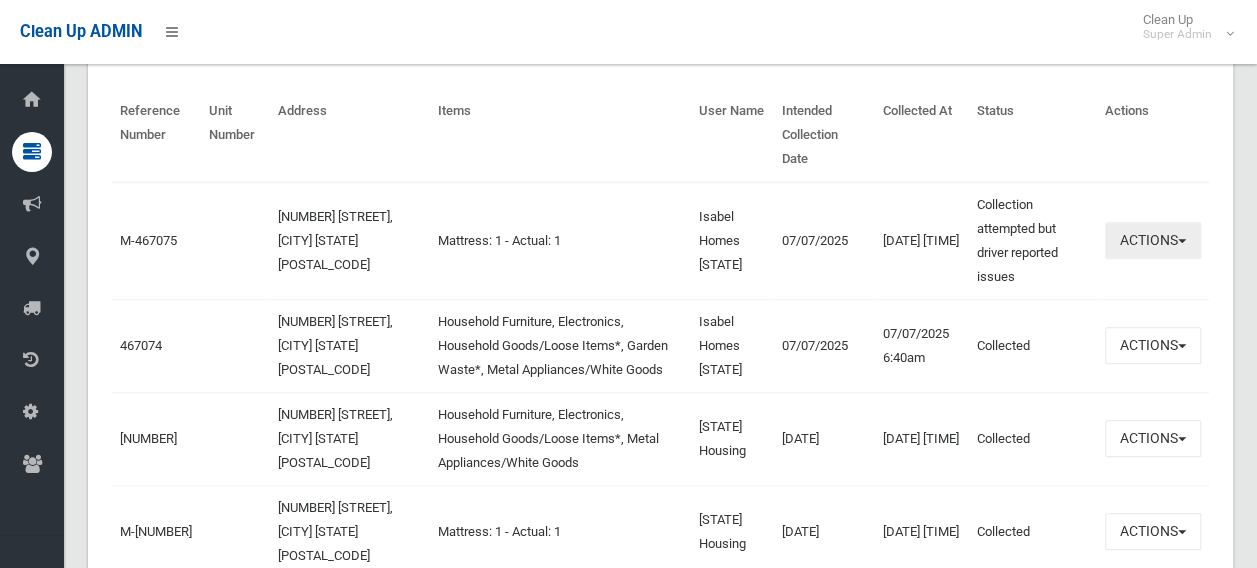 click on "Actions" at bounding box center [1153, 240] 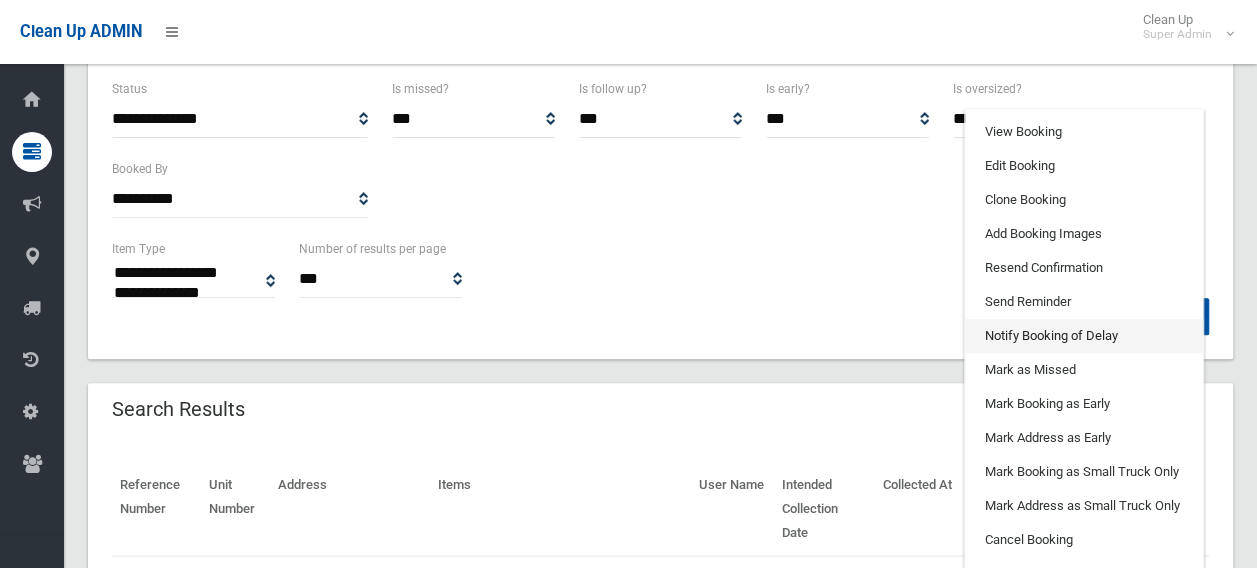 scroll, scrollTop: 300, scrollLeft: 0, axis: vertical 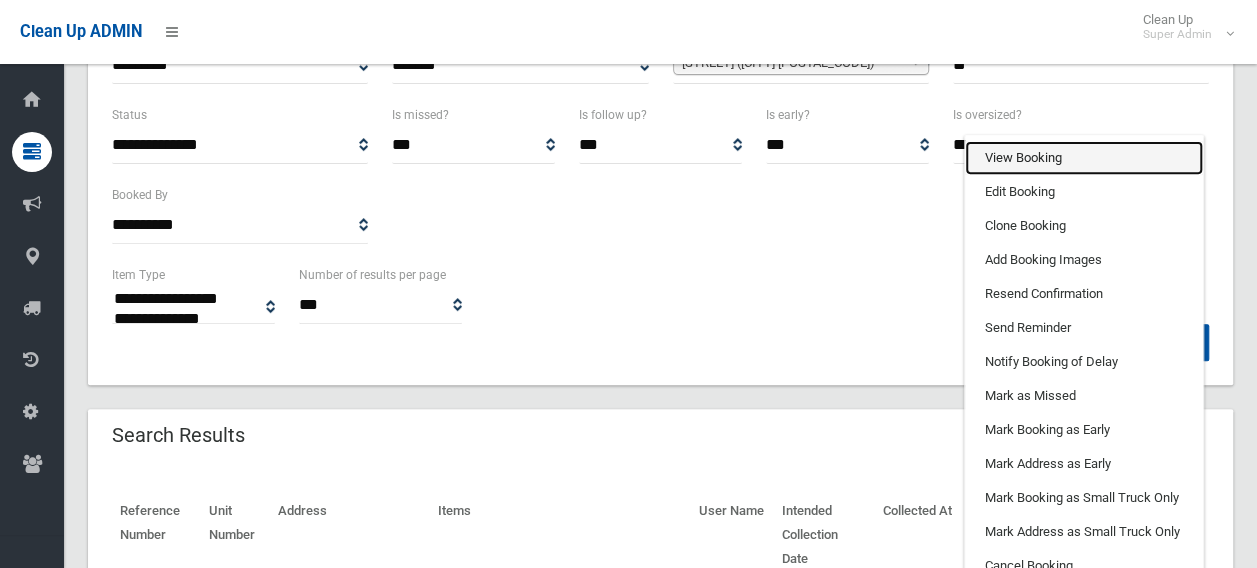 click on "View Booking" at bounding box center (1084, 158) 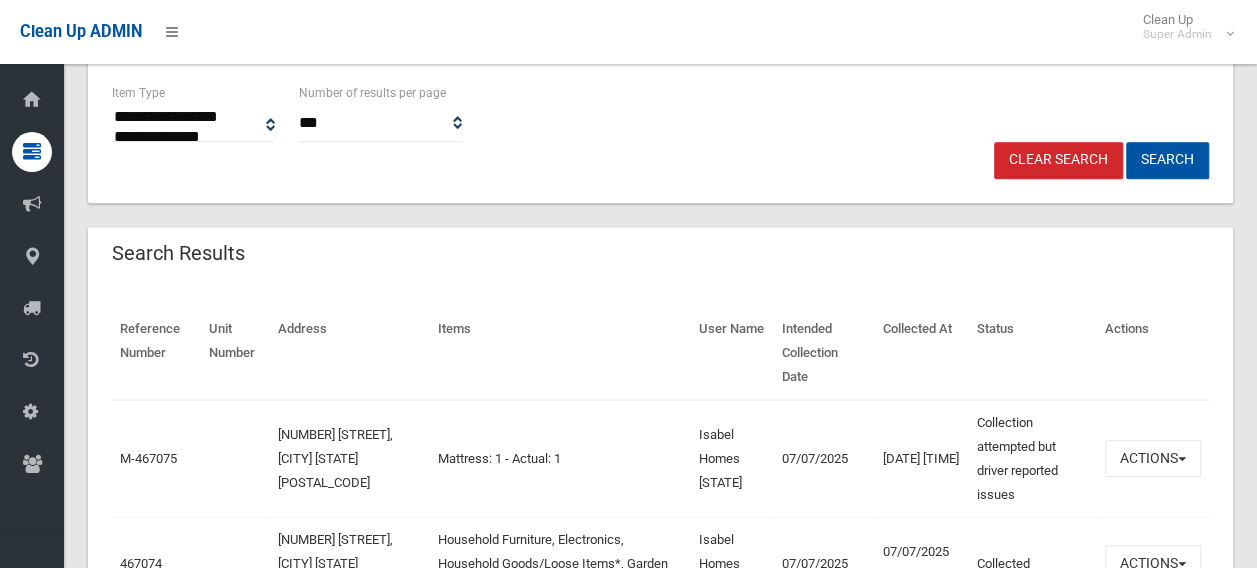 scroll, scrollTop: 700, scrollLeft: 0, axis: vertical 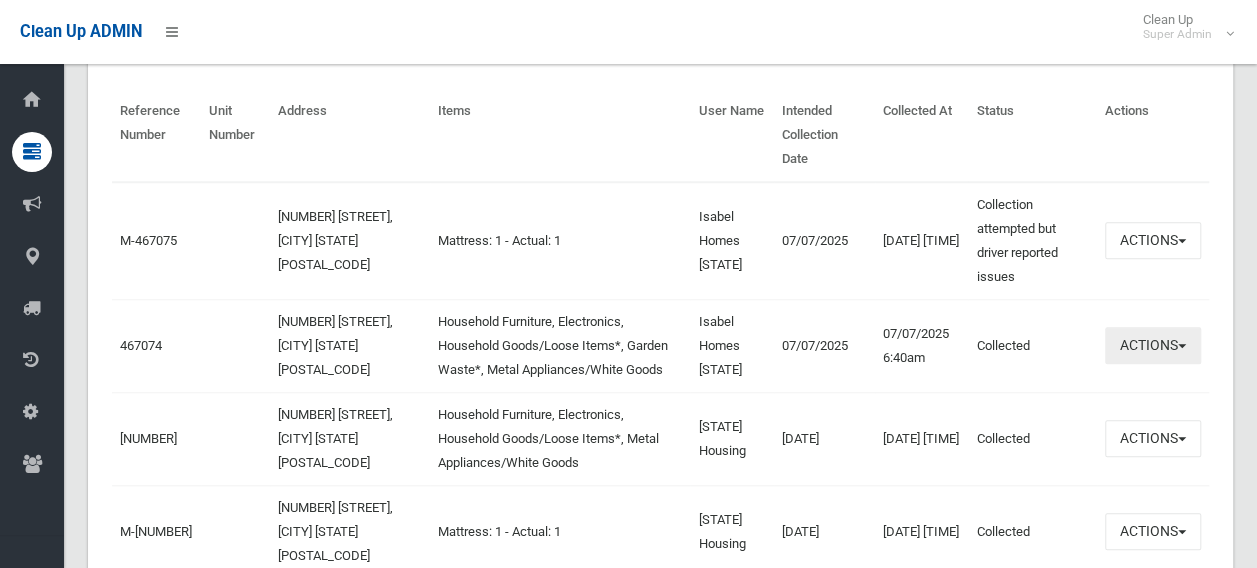 click on "Actions" at bounding box center (1153, 240) 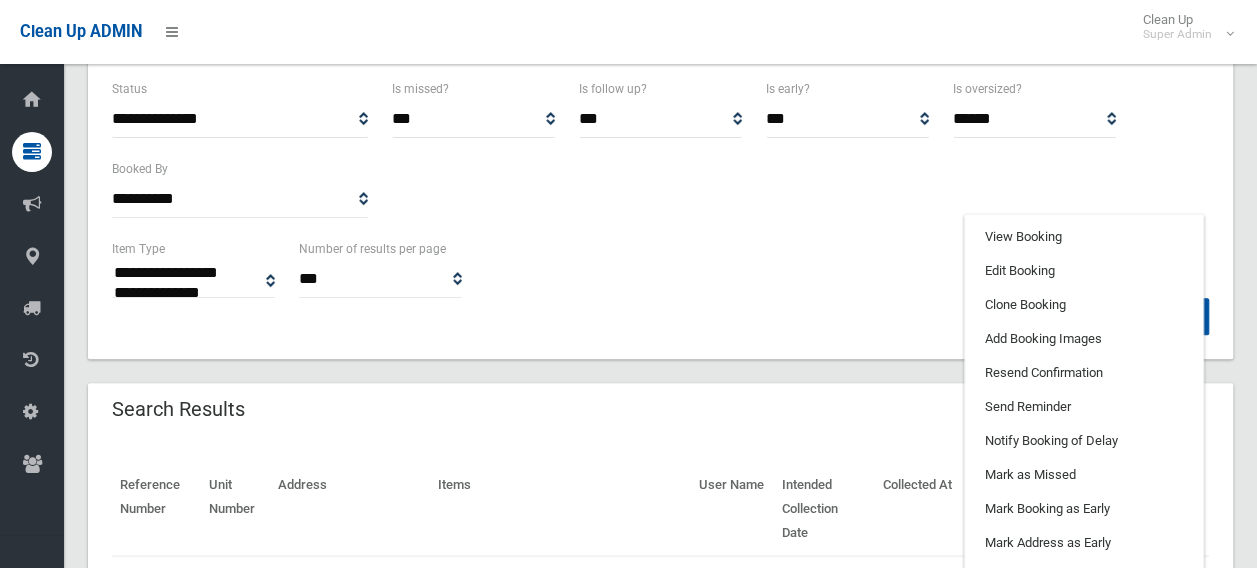 scroll, scrollTop: 200, scrollLeft: 0, axis: vertical 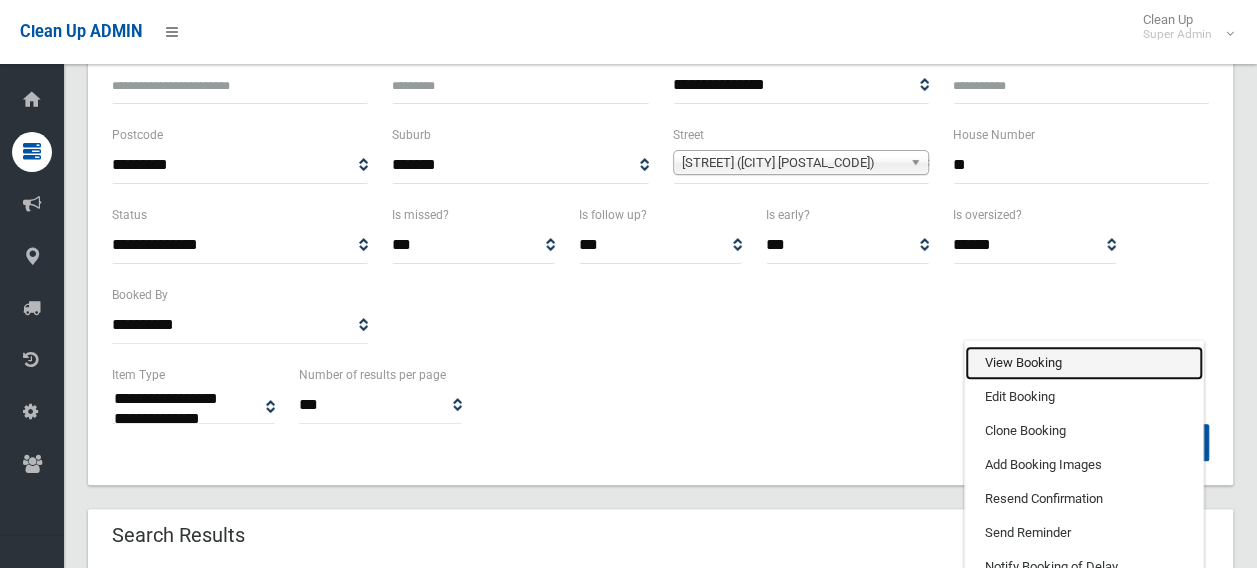 click on "View Booking" at bounding box center [1084, 363] 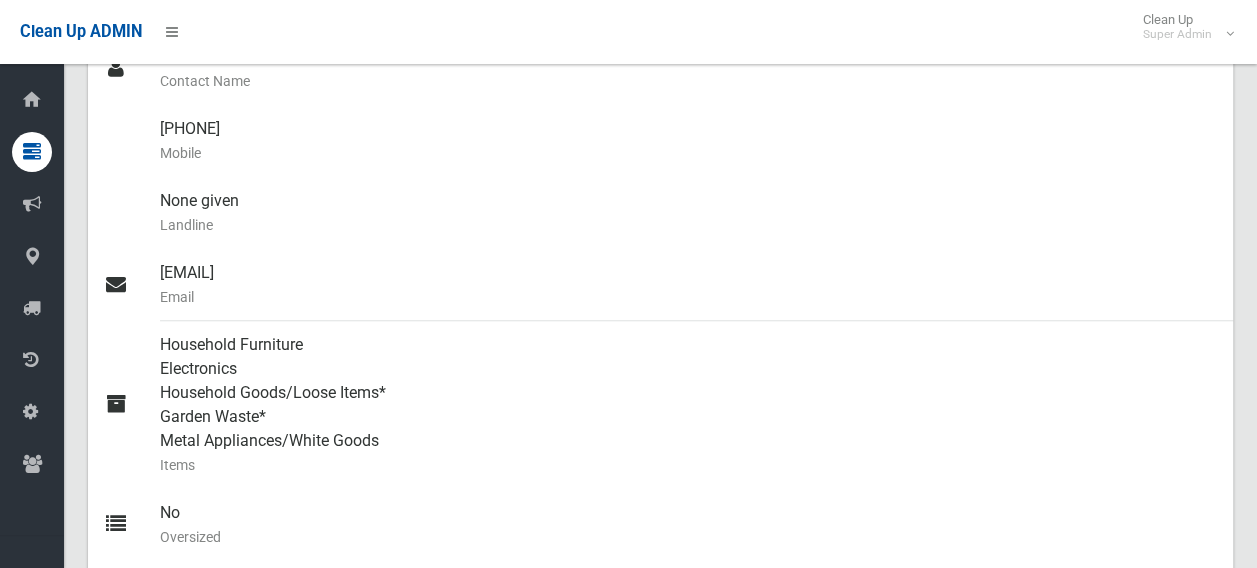 scroll, scrollTop: 700, scrollLeft: 0, axis: vertical 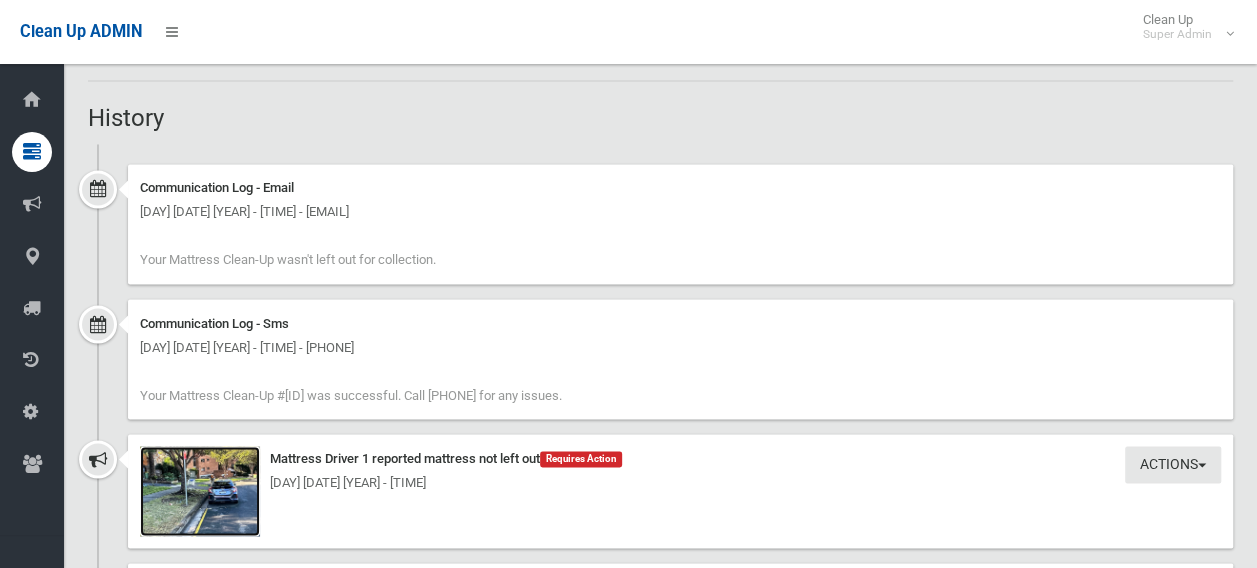 click at bounding box center (200, 491) 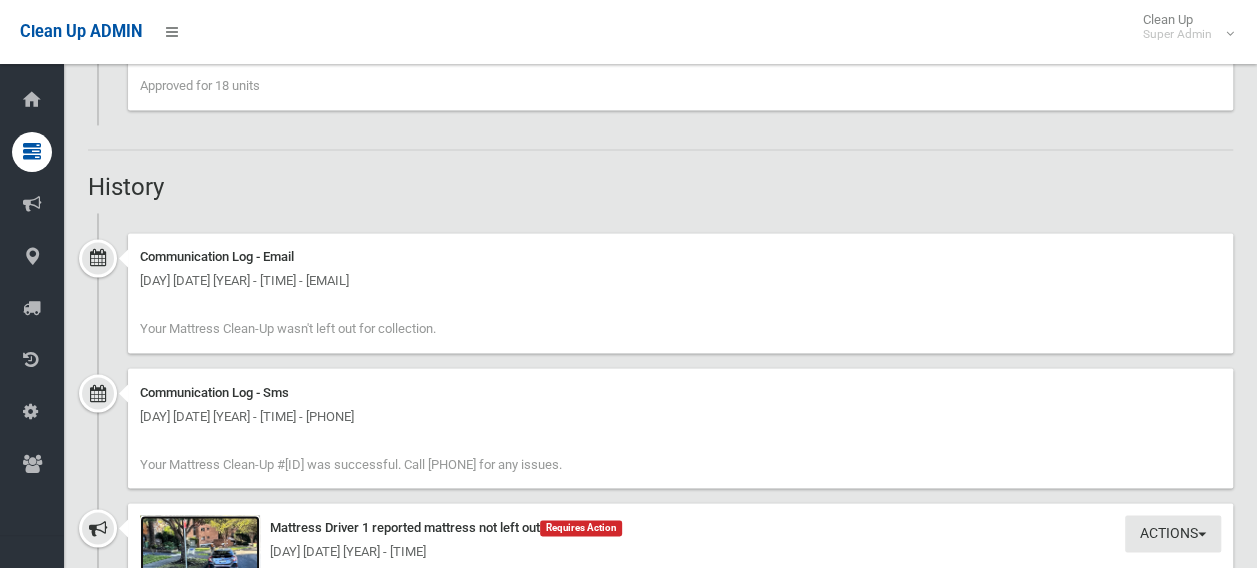 scroll, scrollTop: 1500, scrollLeft: 0, axis: vertical 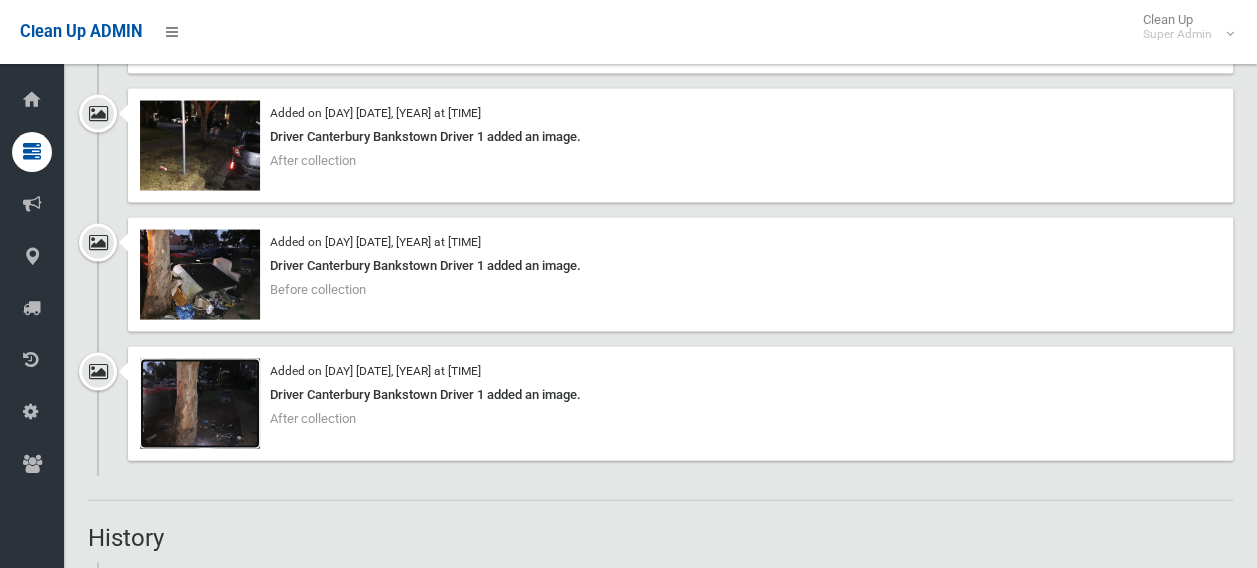 click at bounding box center [200, 404] 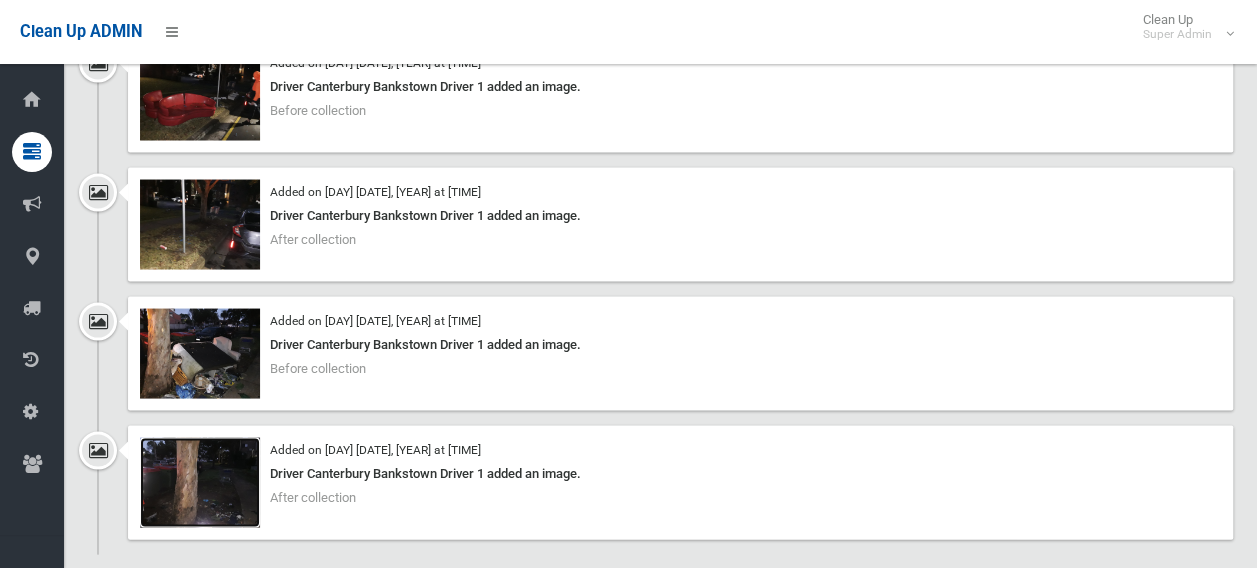 scroll, scrollTop: 1700, scrollLeft: 0, axis: vertical 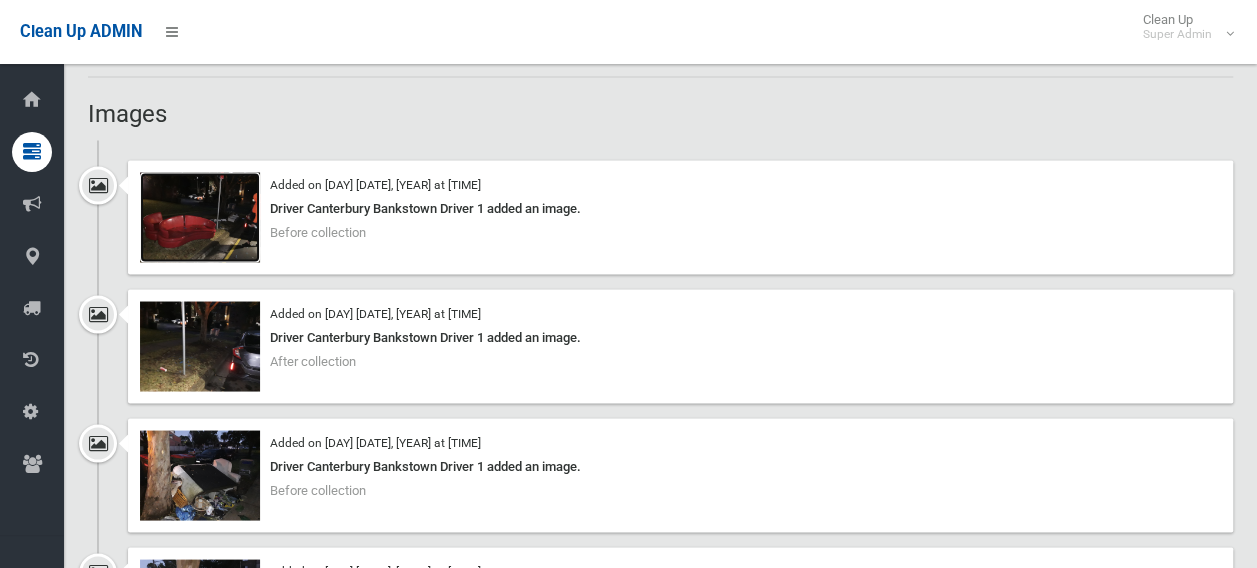 click at bounding box center [200, 217] 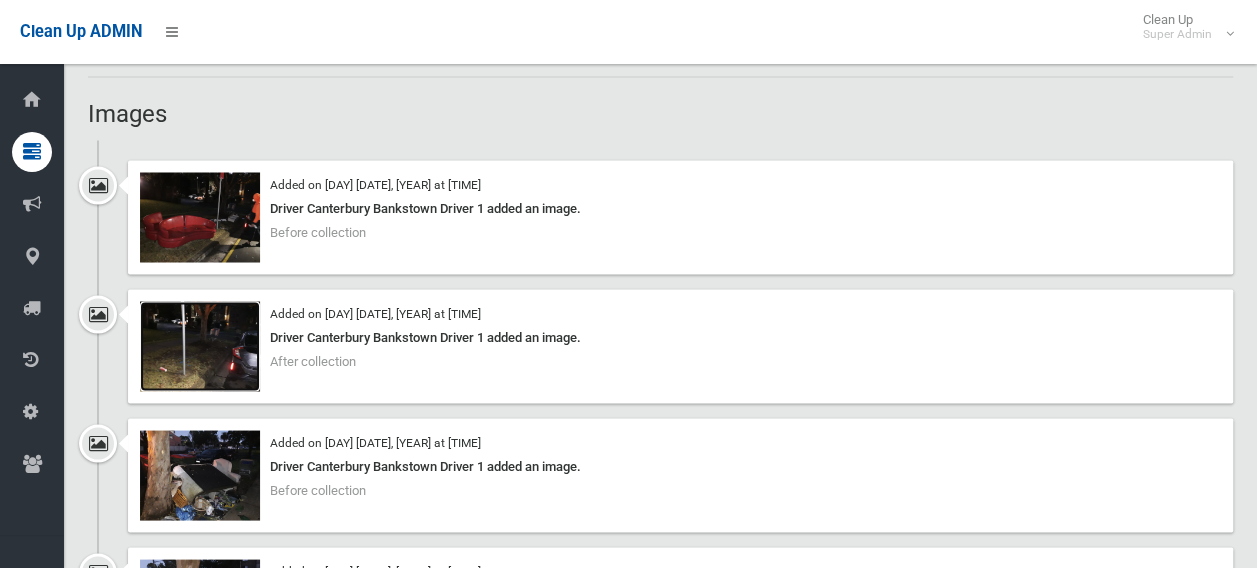 click at bounding box center [200, 346] 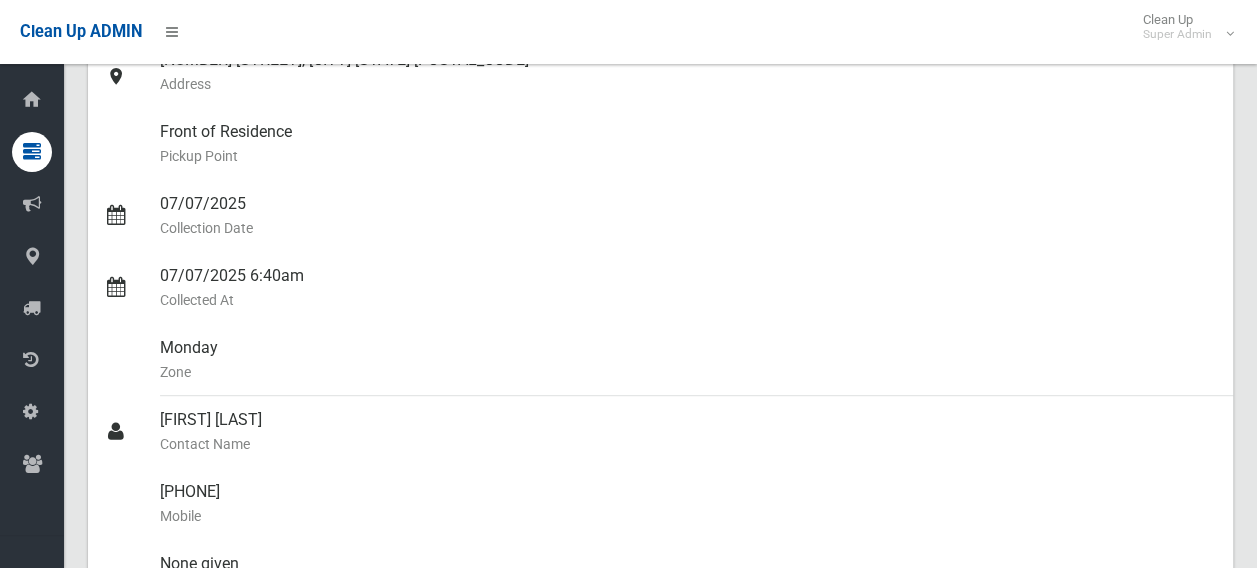 scroll, scrollTop: 0, scrollLeft: 0, axis: both 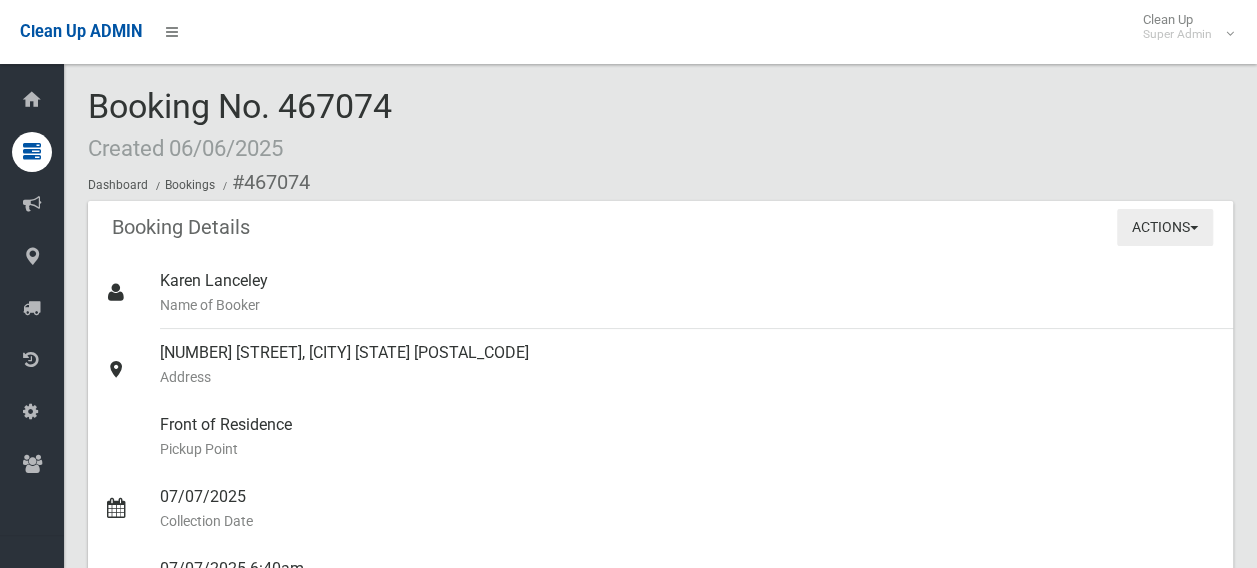 click on "Actions" at bounding box center (1165, 227) 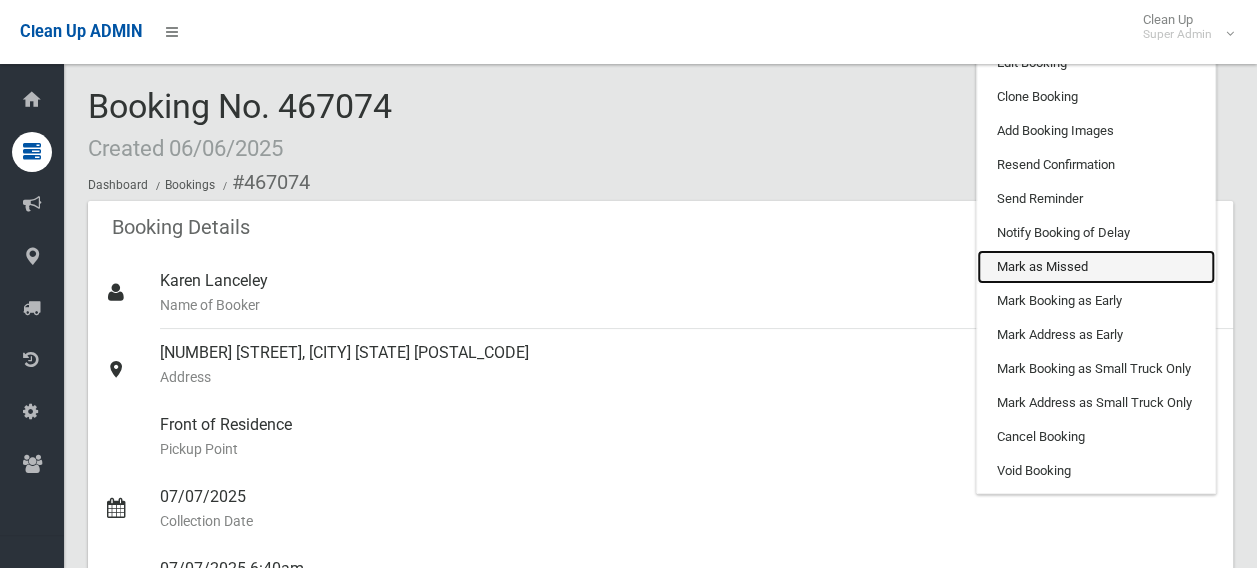 click on "Mark as Missed" at bounding box center (1096, 267) 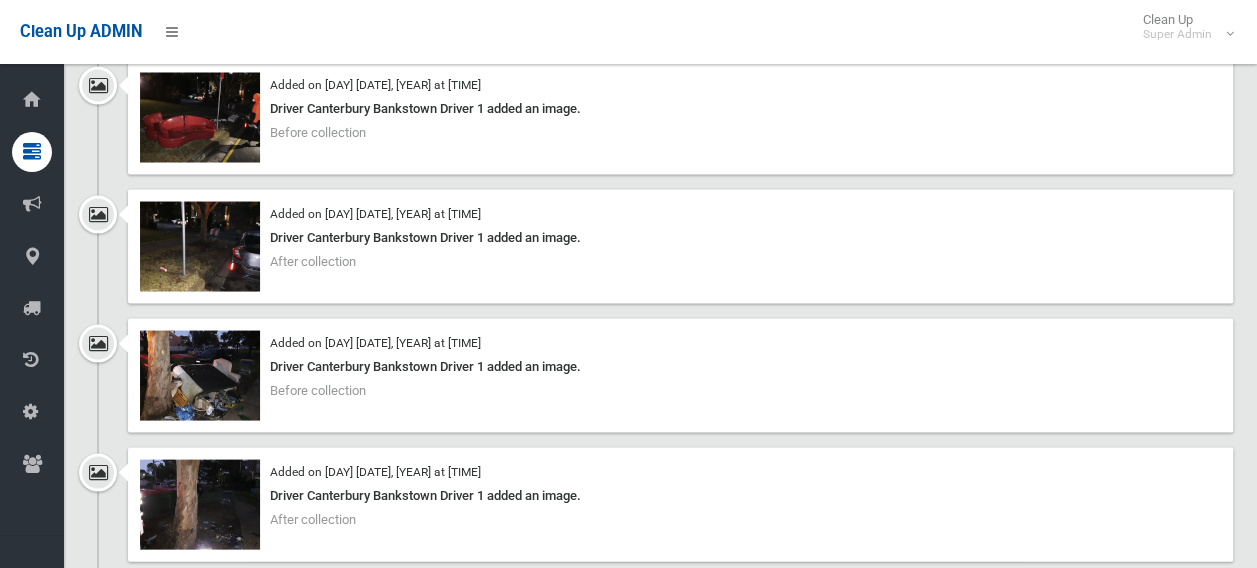 scroll, scrollTop: 1900, scrollLeft: 0, axis: vertical 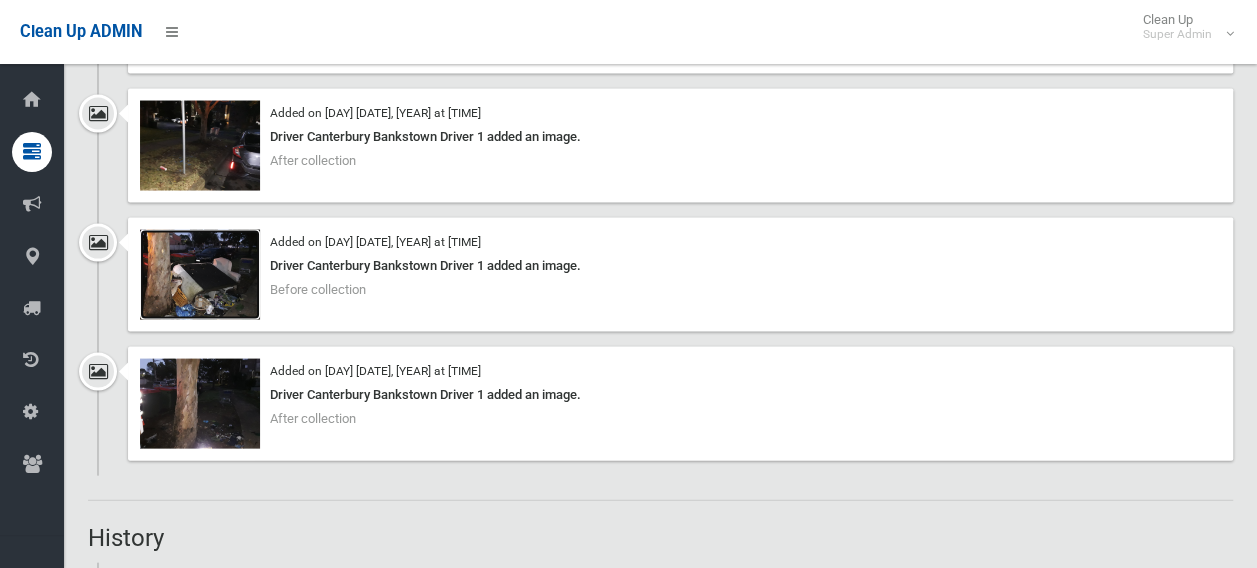 click at bounding box center (200, 275) 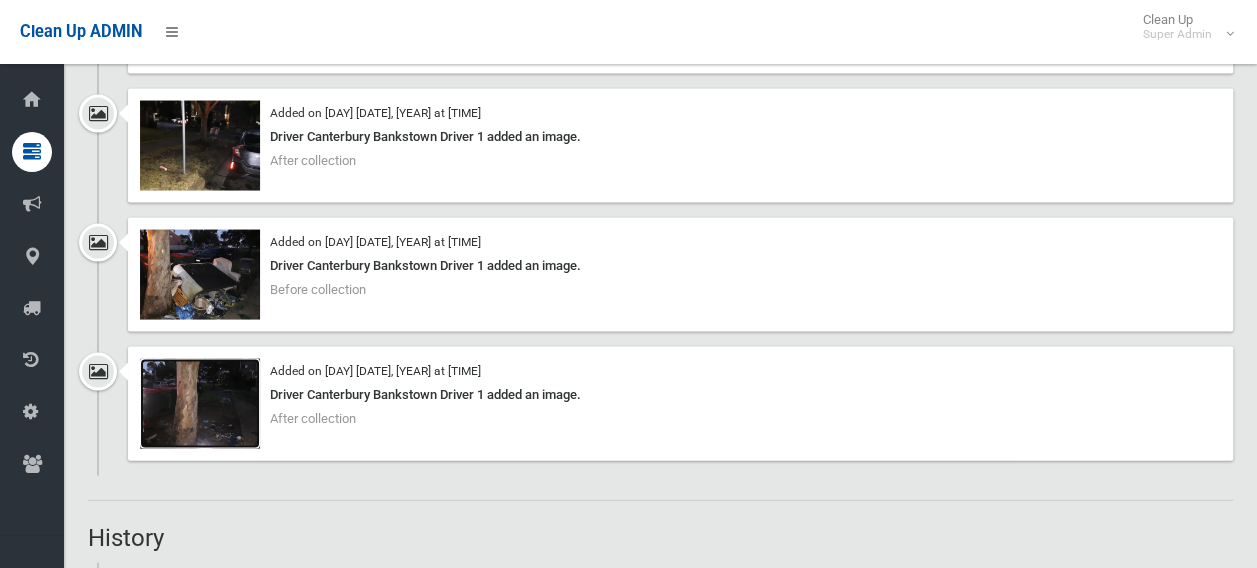 click at bounding box center (200, 404) 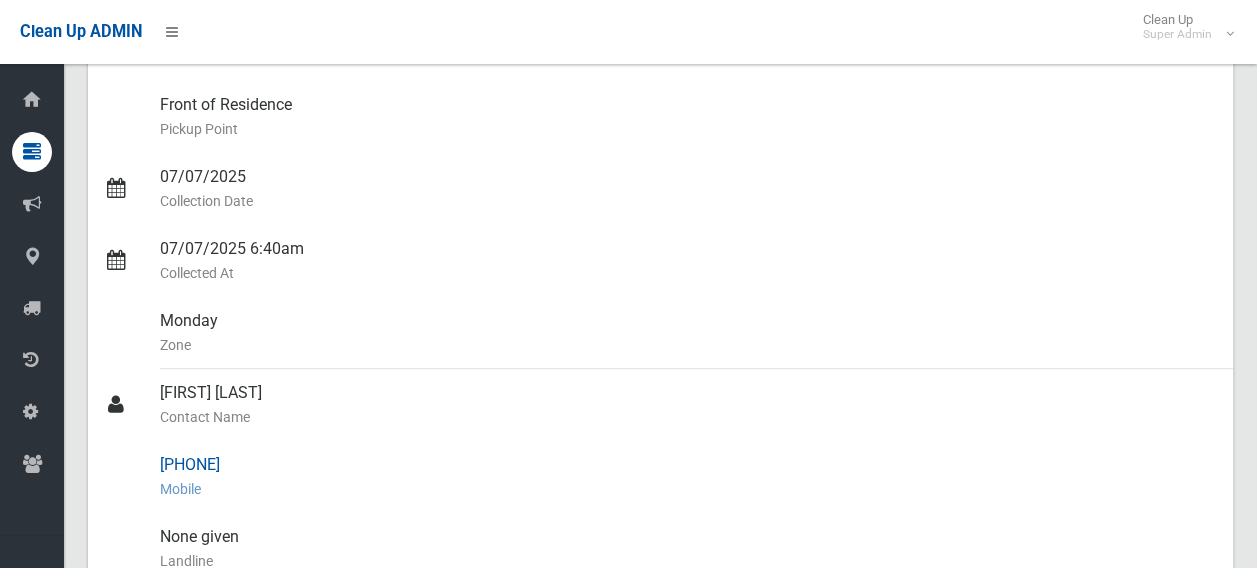 scroll, scrollTop: 100, scrollLeft: 0, axis: vertical 